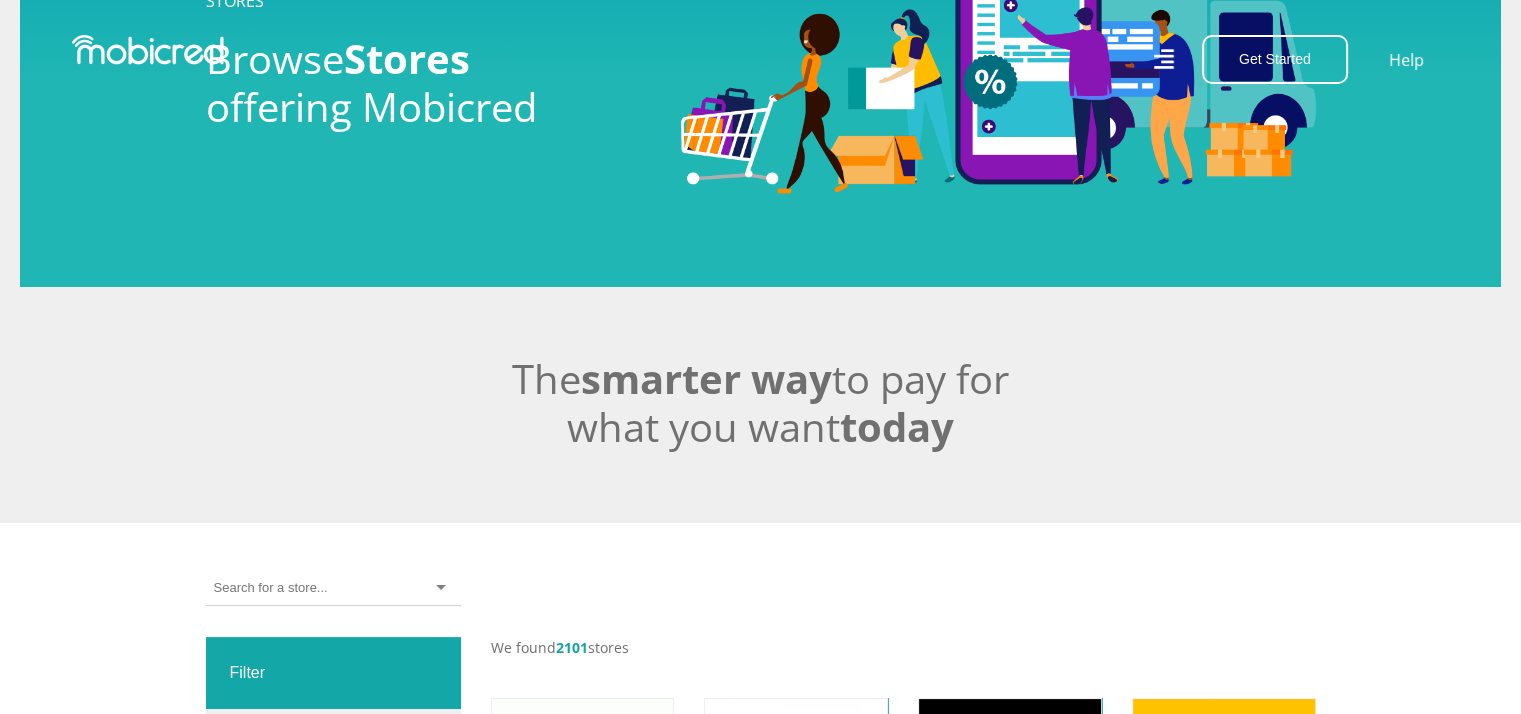 scroll, scrollTop: 400, scrollLeft: 0, axis: vertical 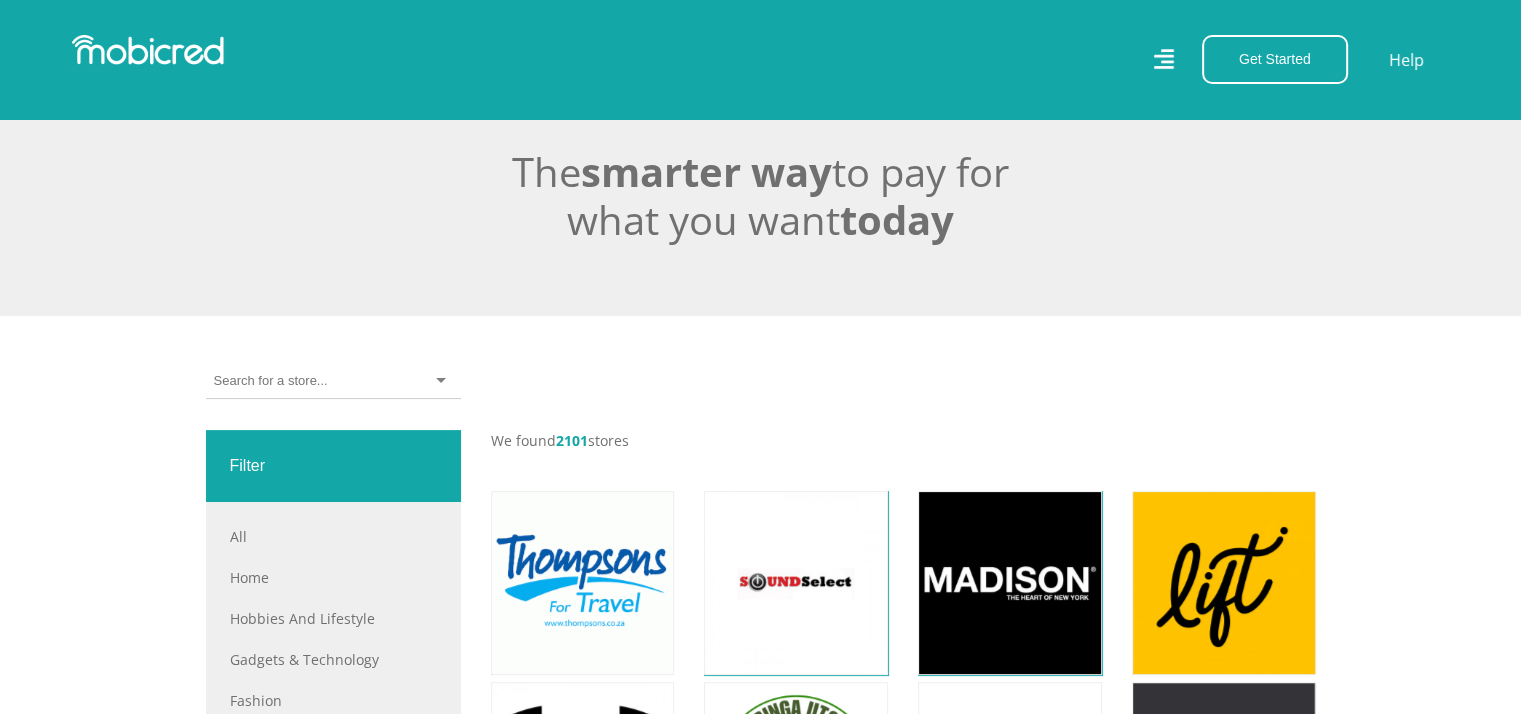 click at bounding box center (270, 381) 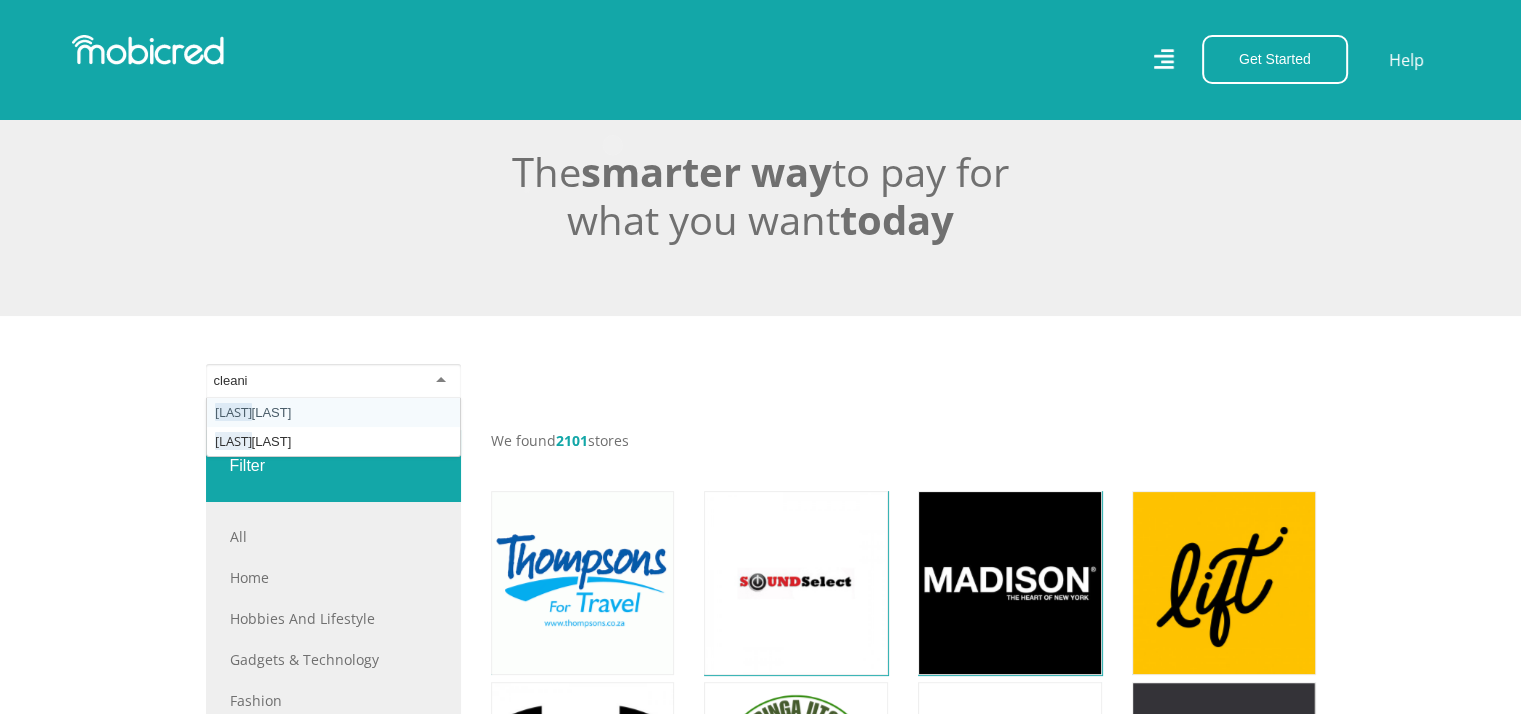 type on "cleanin" 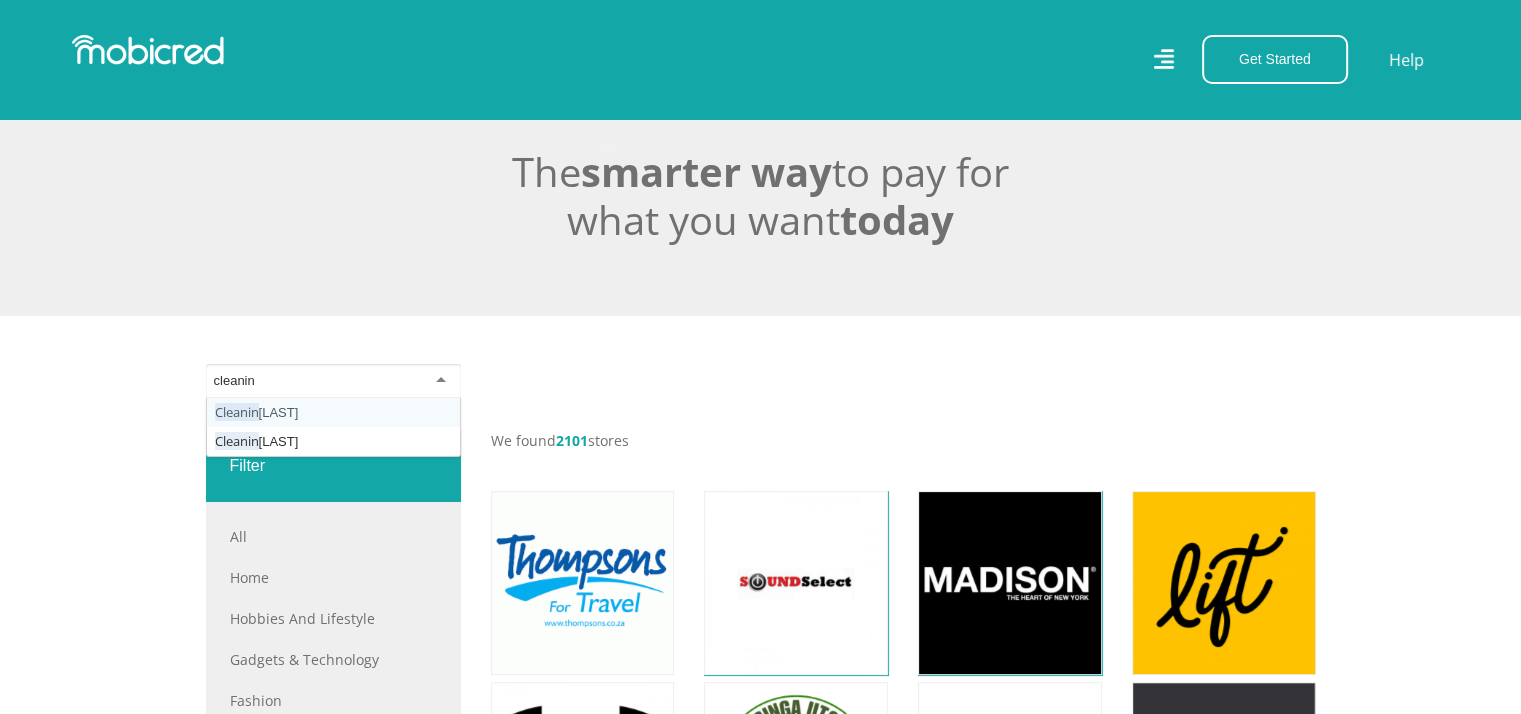type 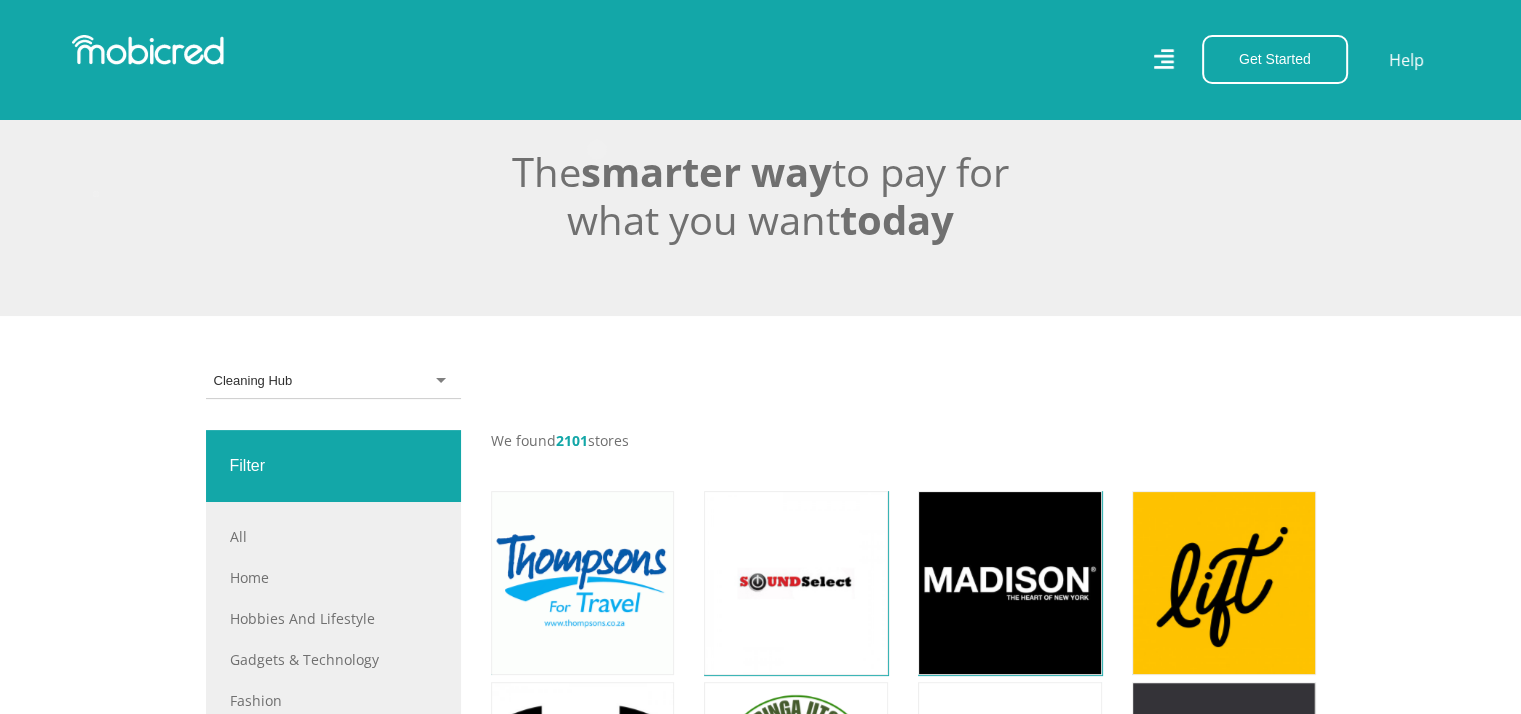 scroll, scrollTop: 0, scrollLeft: 0, axis: both 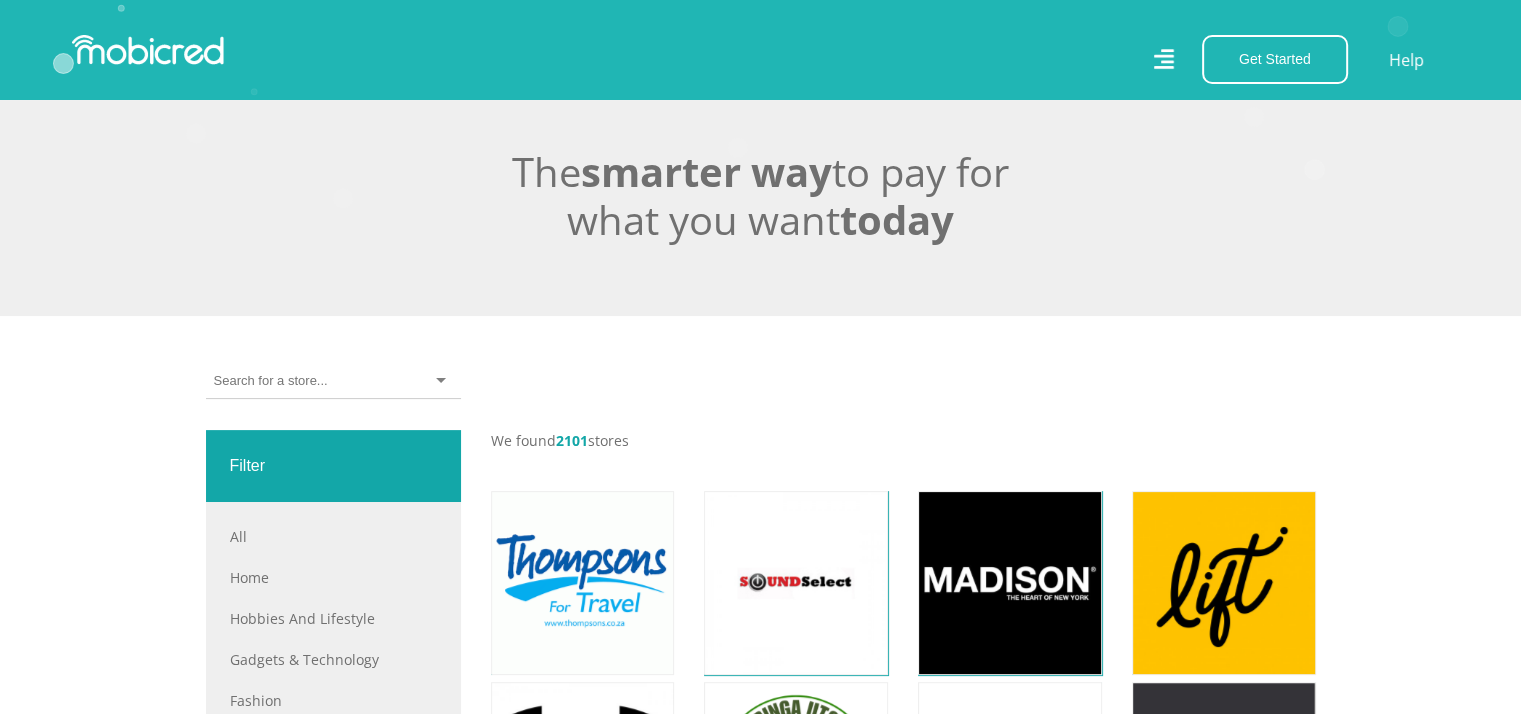 click at bounding box center (270, 381) 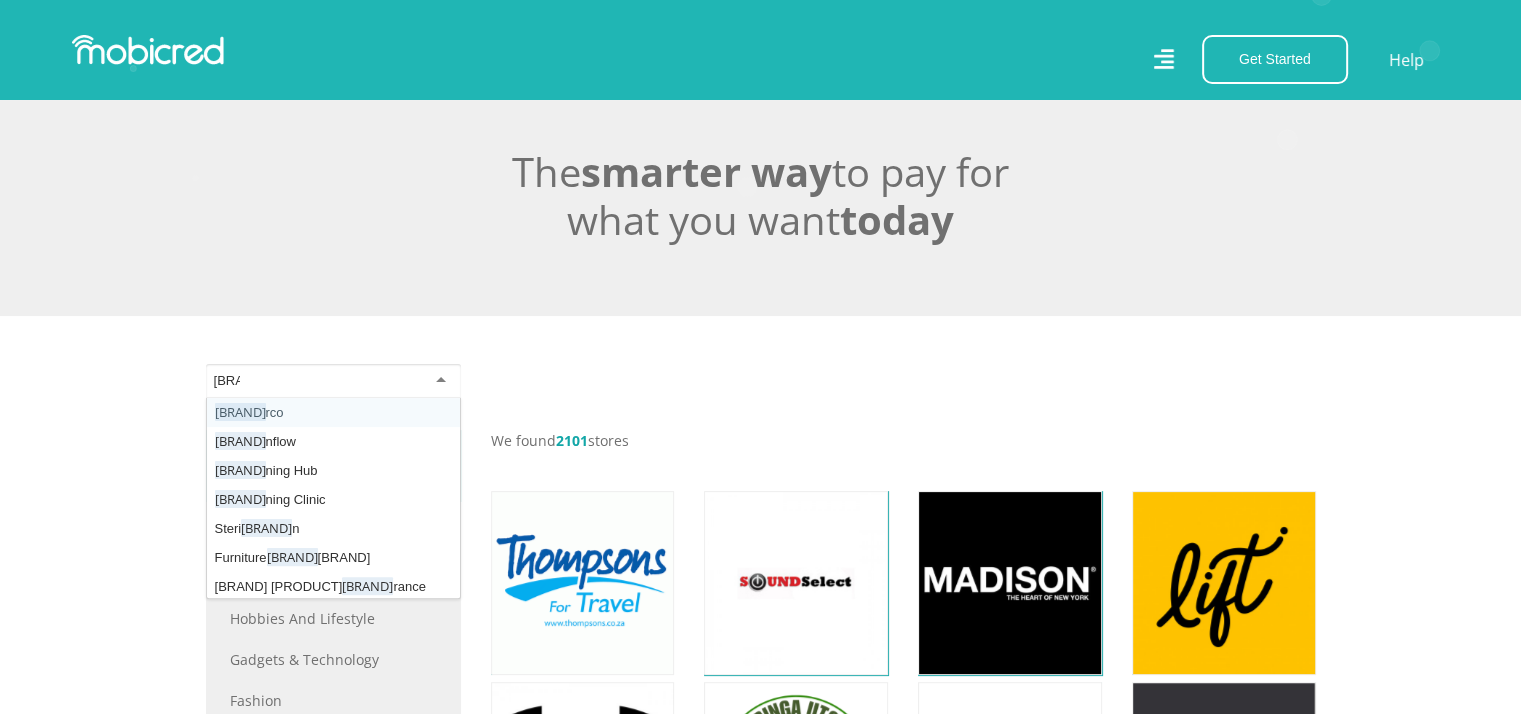 type on "clean" 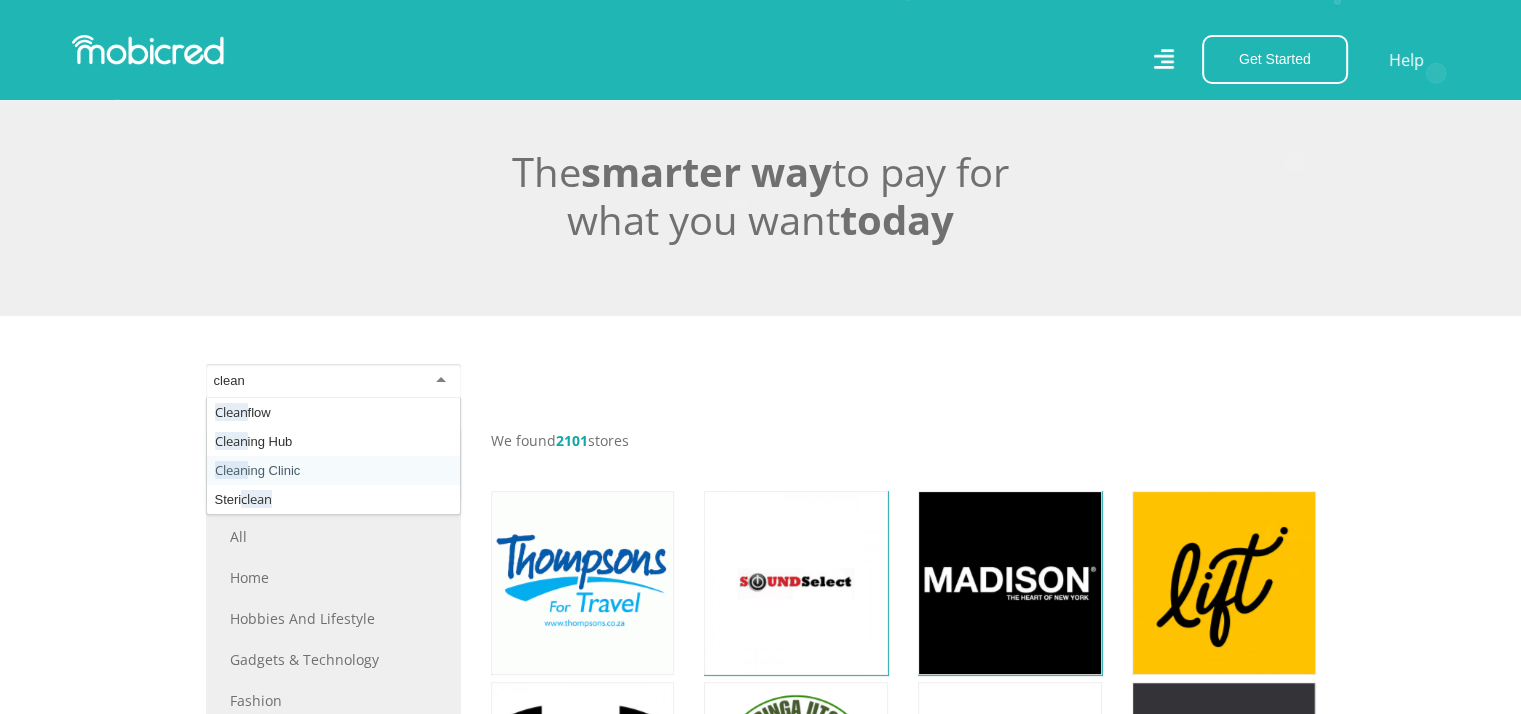 type 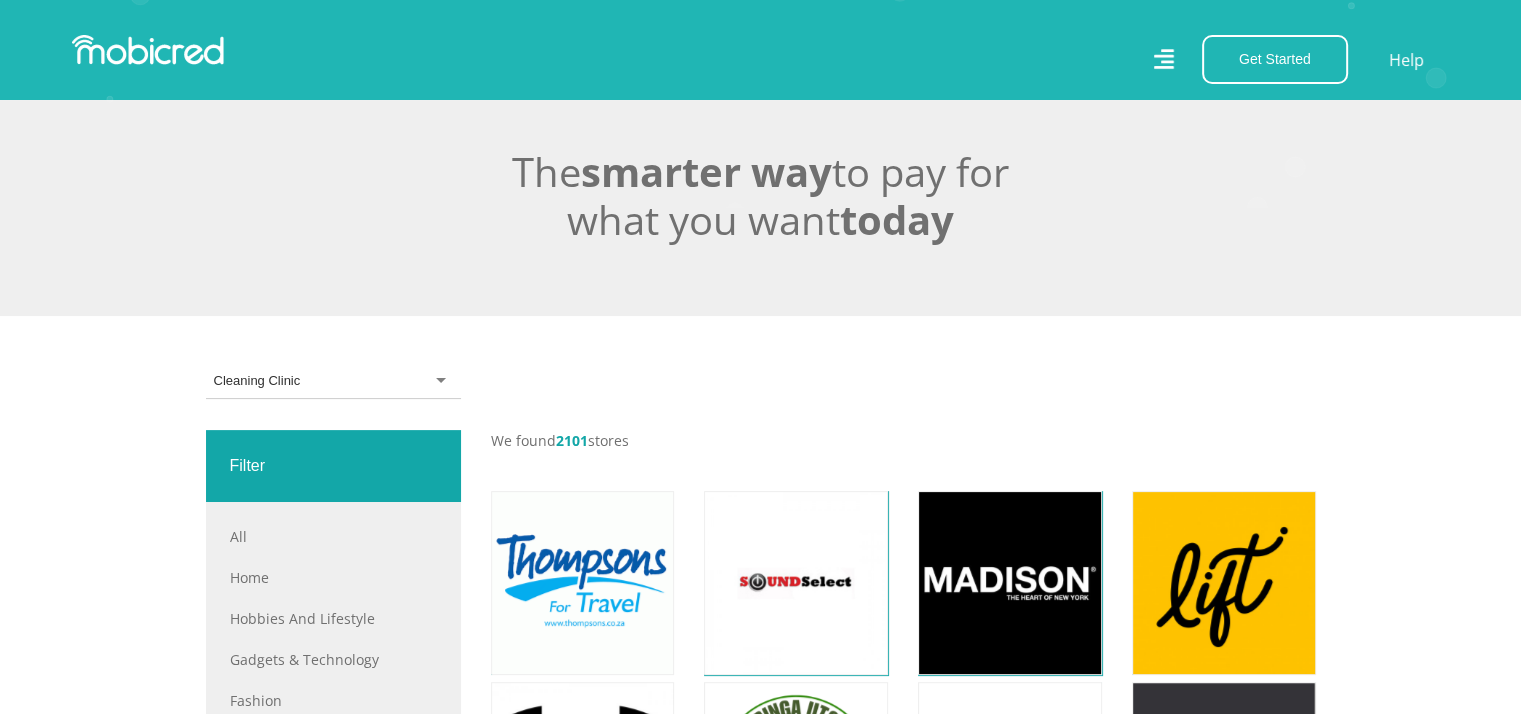 scroll, scrollTop: 0, scrollLeft: 0, axis: both 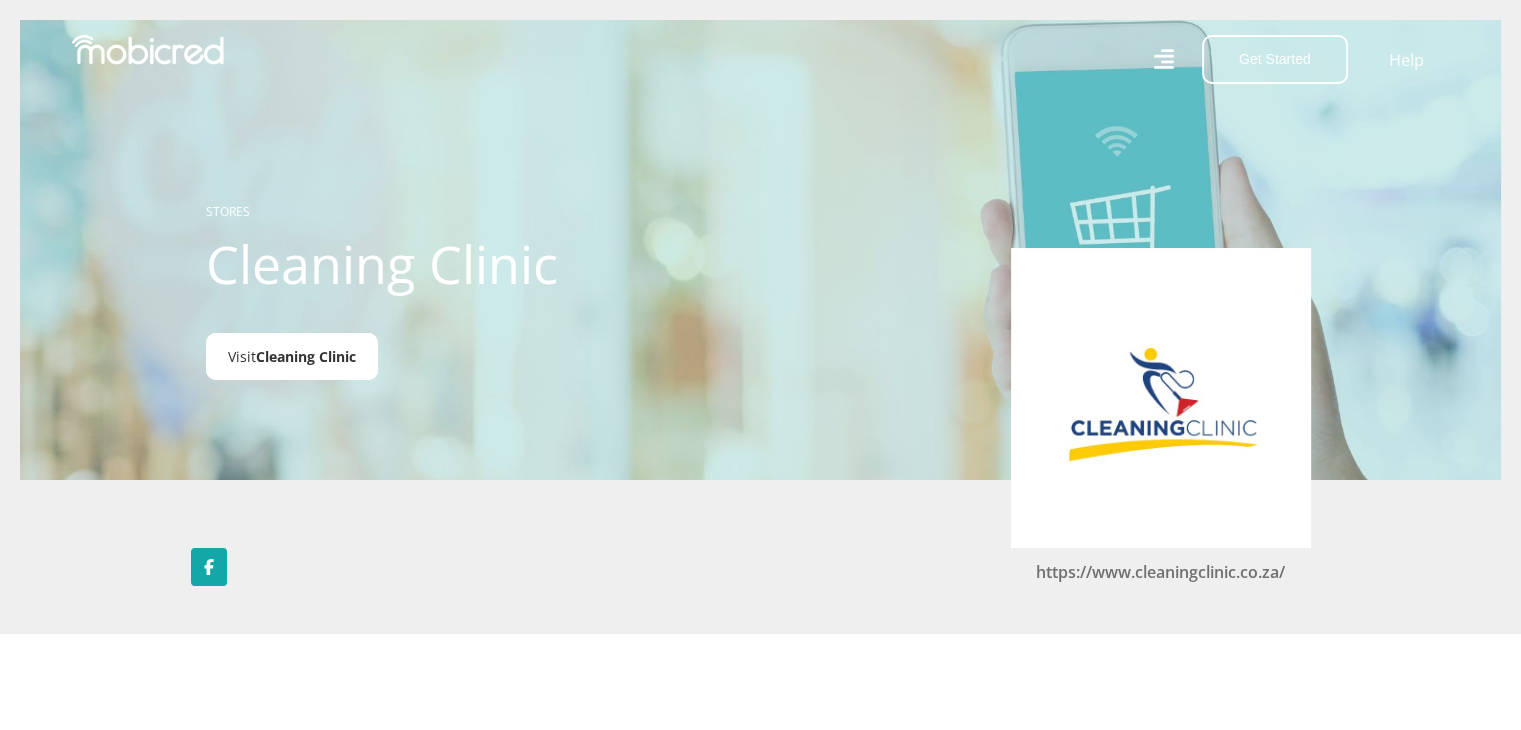 click on "Visit  Cleaning Clinic" at bounding box center [292, 356] 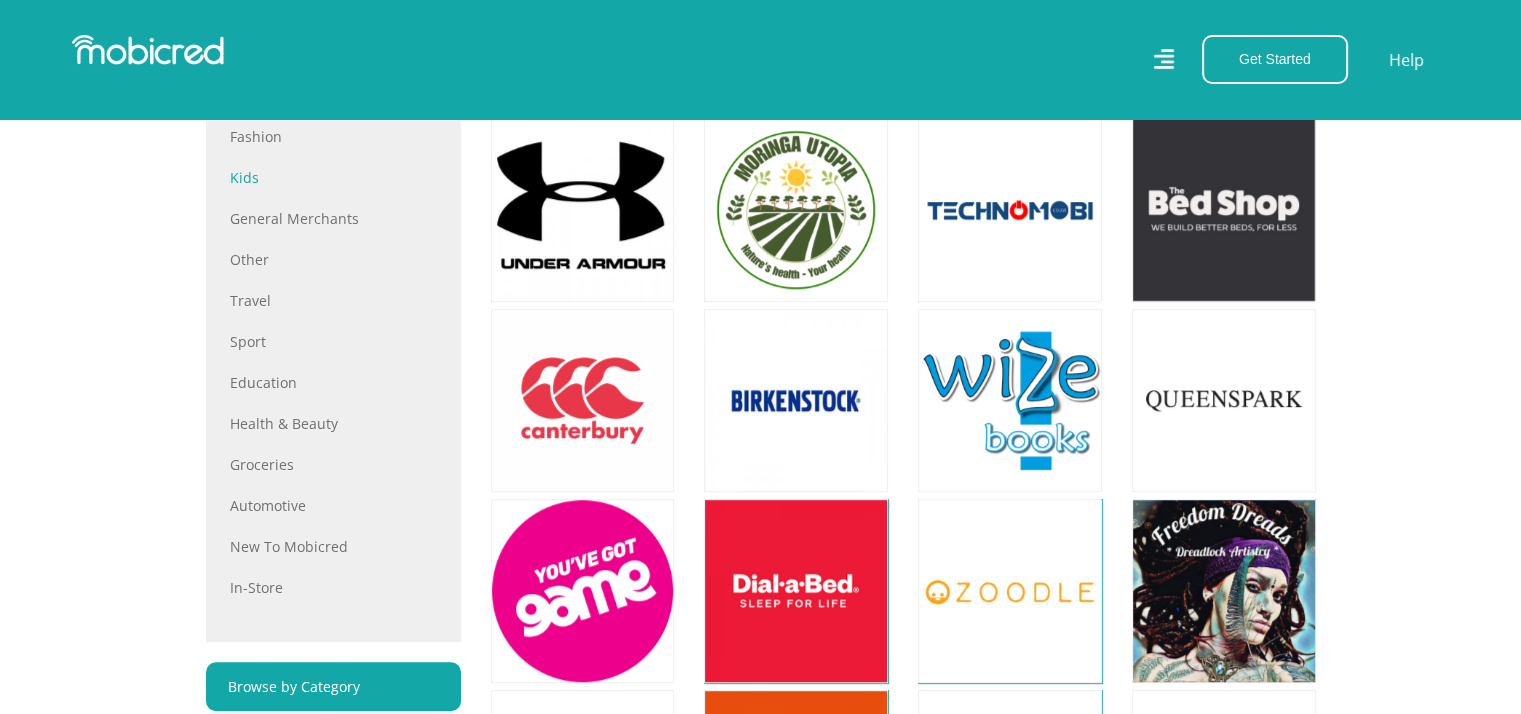 scroll, scrollTop: 1000, scrollLeft: 0, axis: vertical 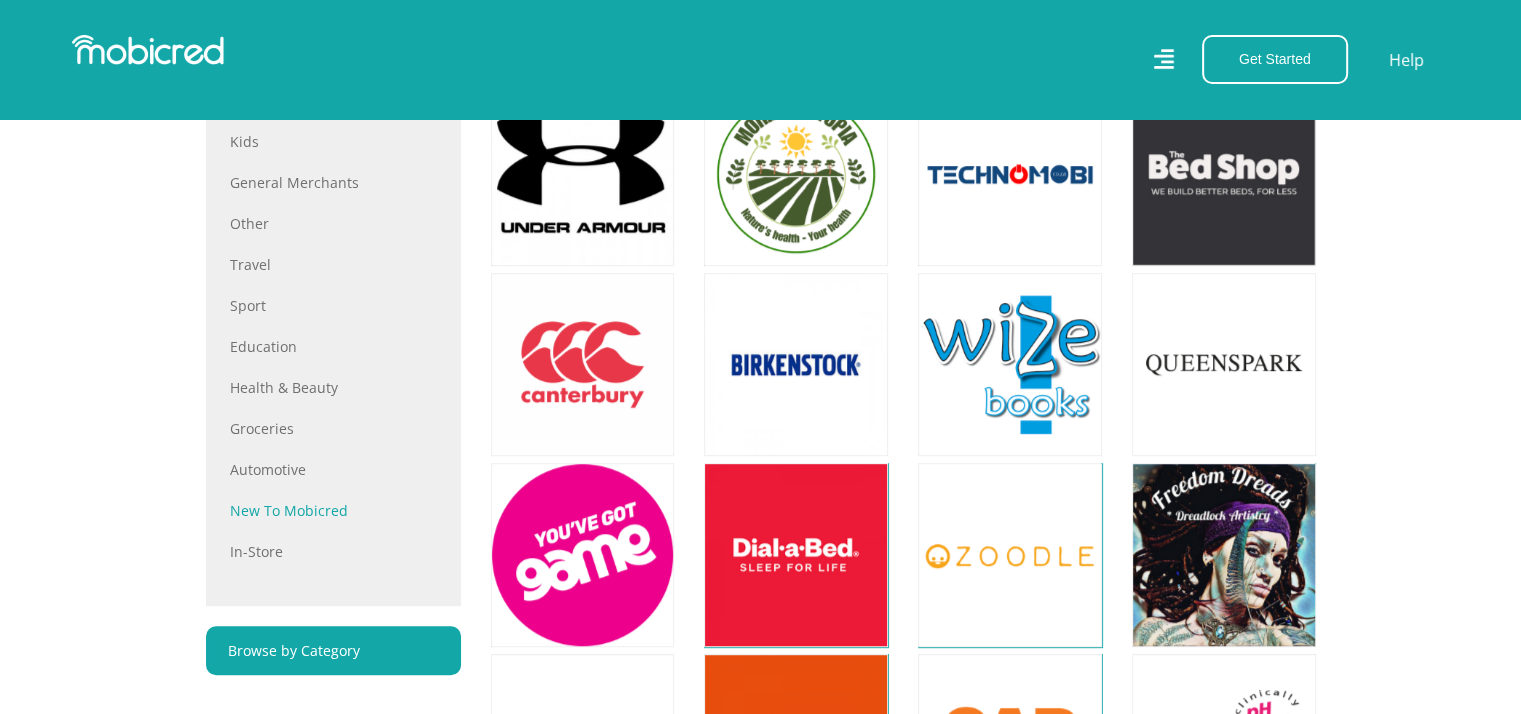 click on "New to Mobicred" at bounding box center (333, 510) 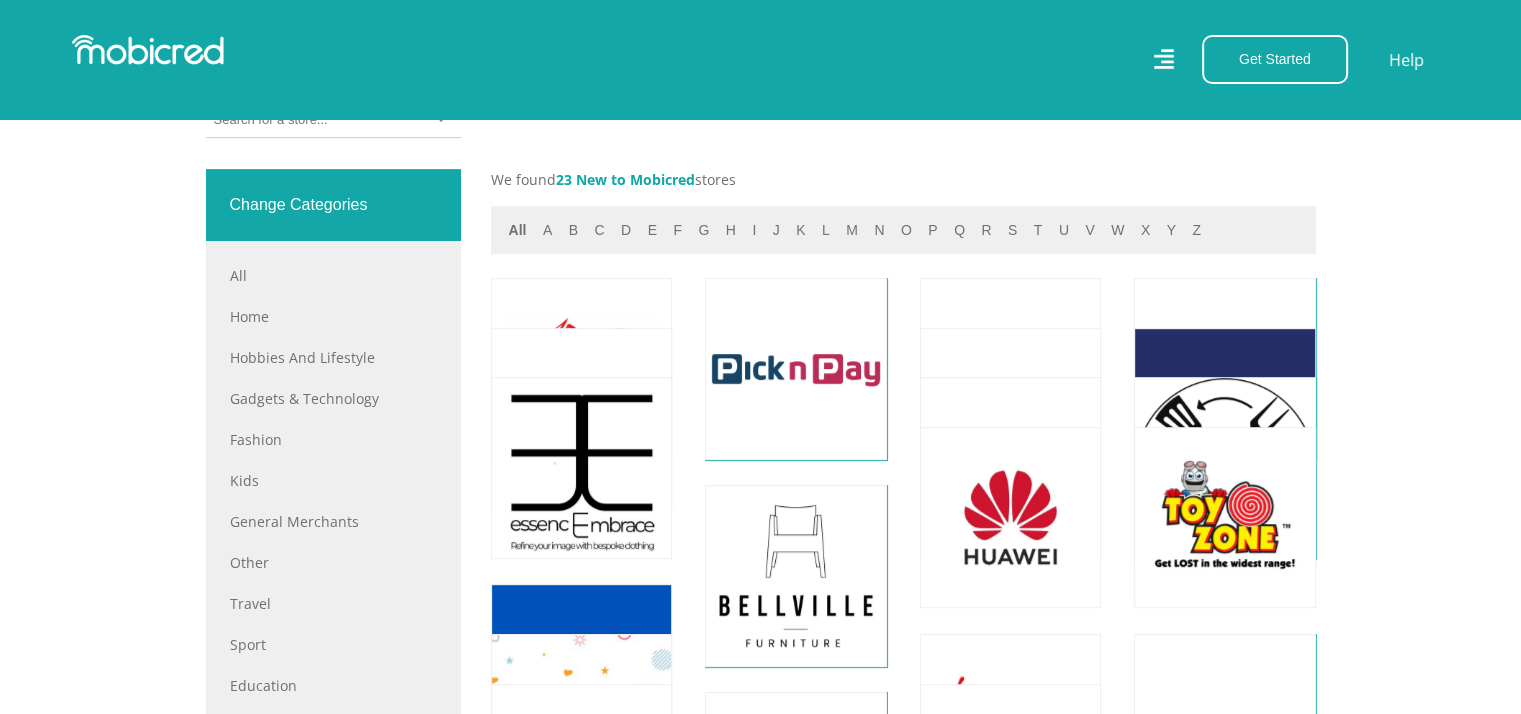 scroll, scrollTop: 600, scrollLeft: 0, axis: vertical 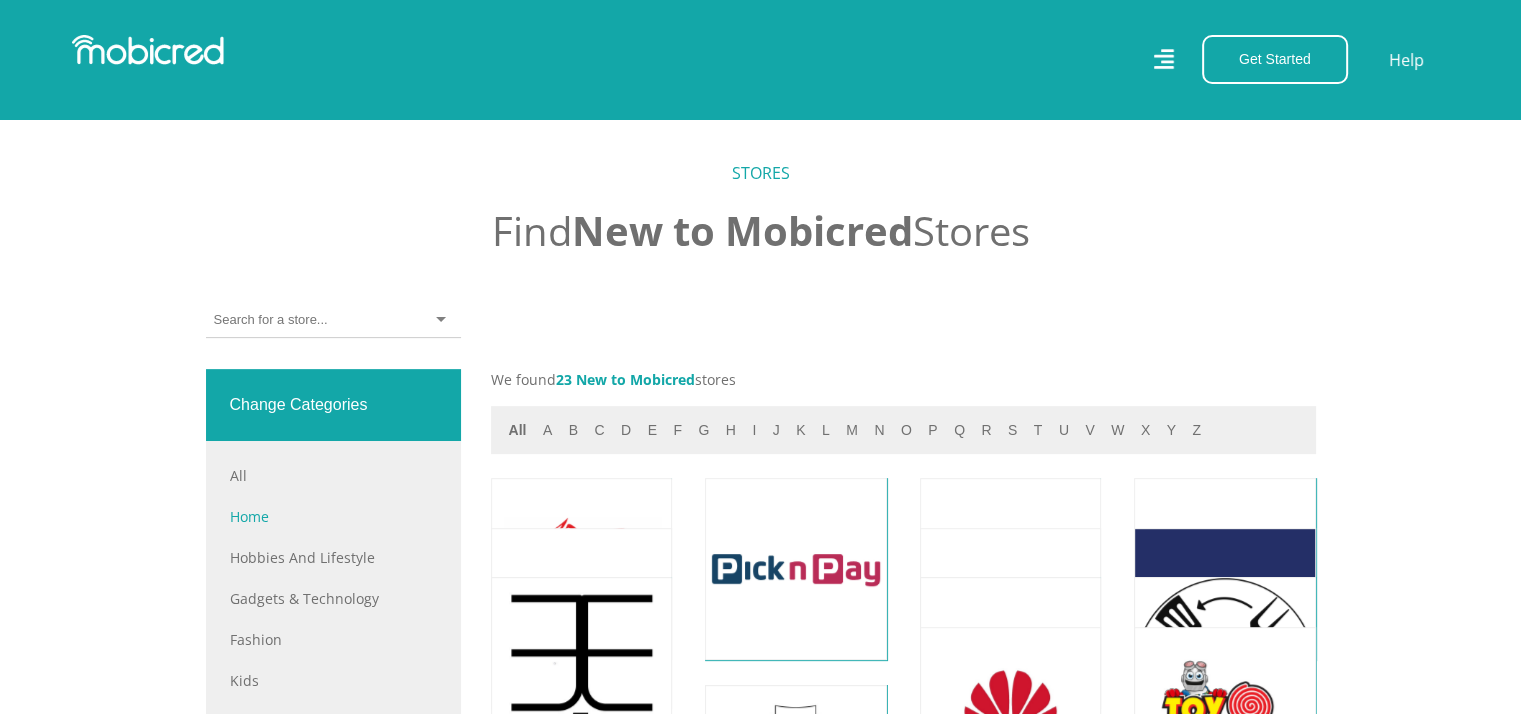 click on "Home" at bounding box center [333, 516] 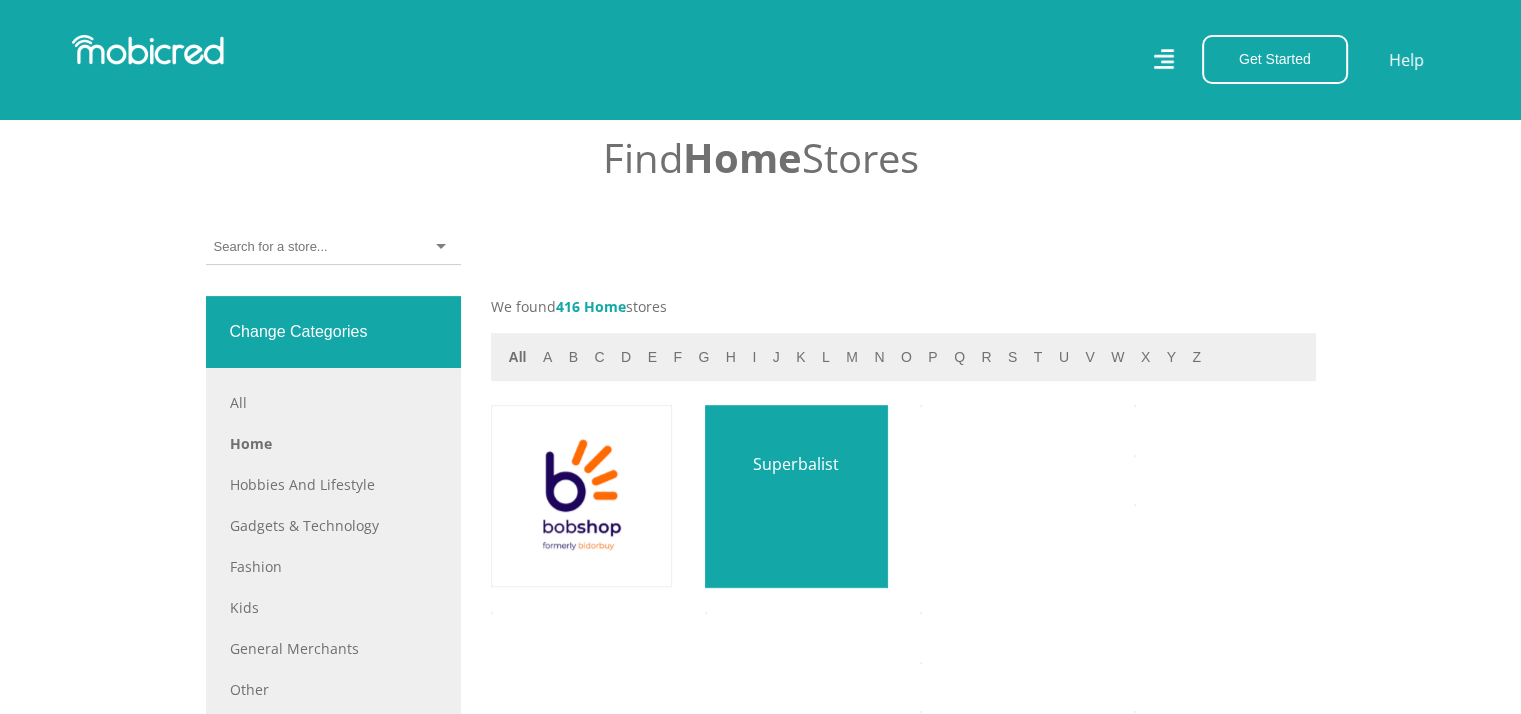 scroll, scrollTop: 500, scrollLeft: 0, axis: vertical 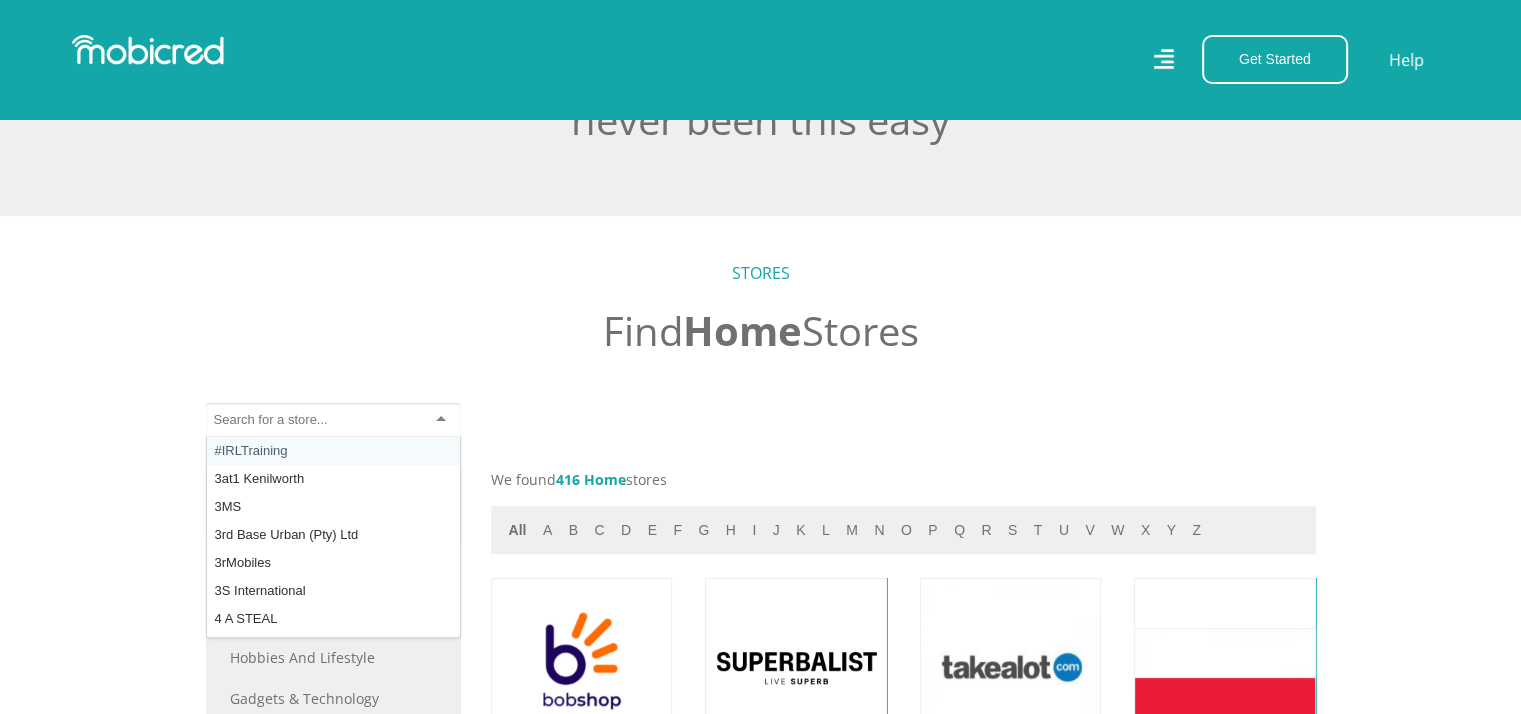 click at bounding box center [333, 420] 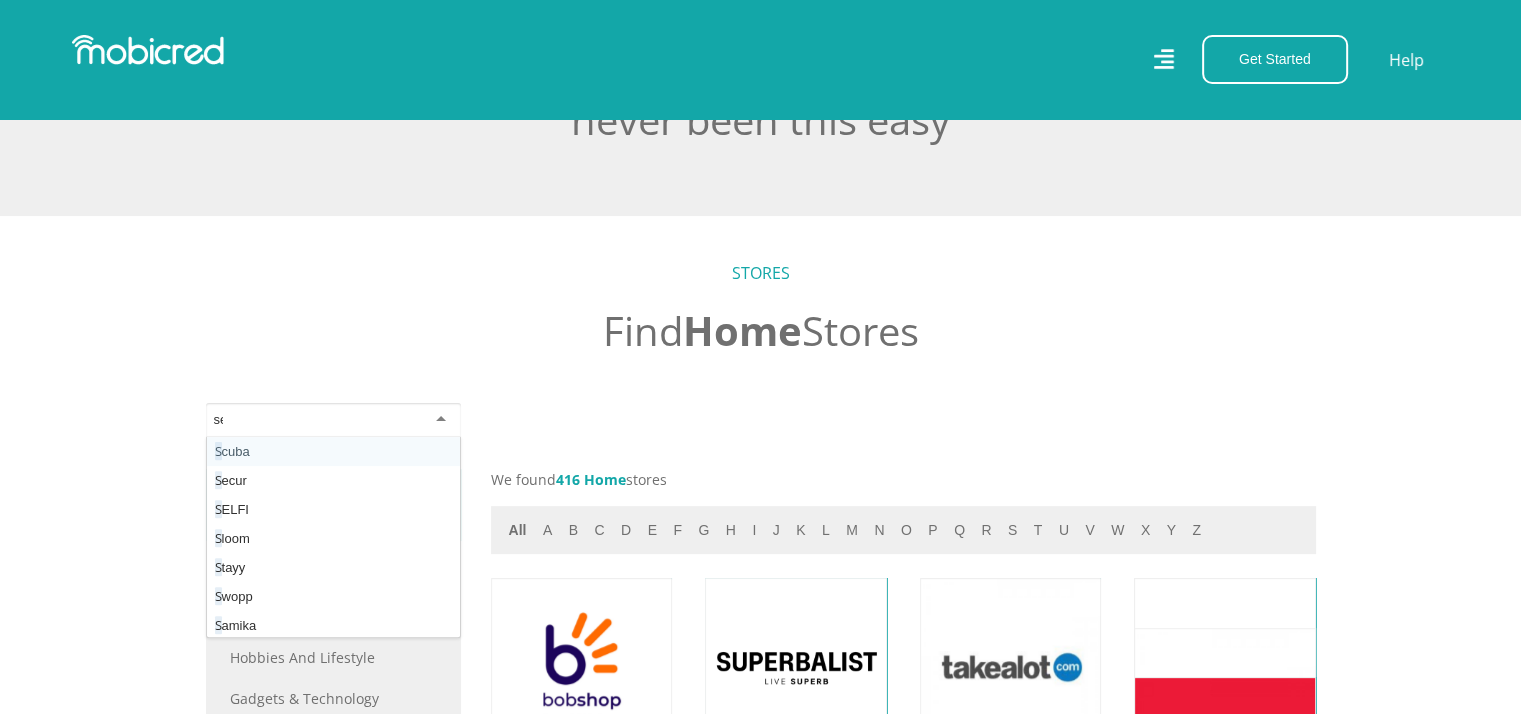 type on "ser" 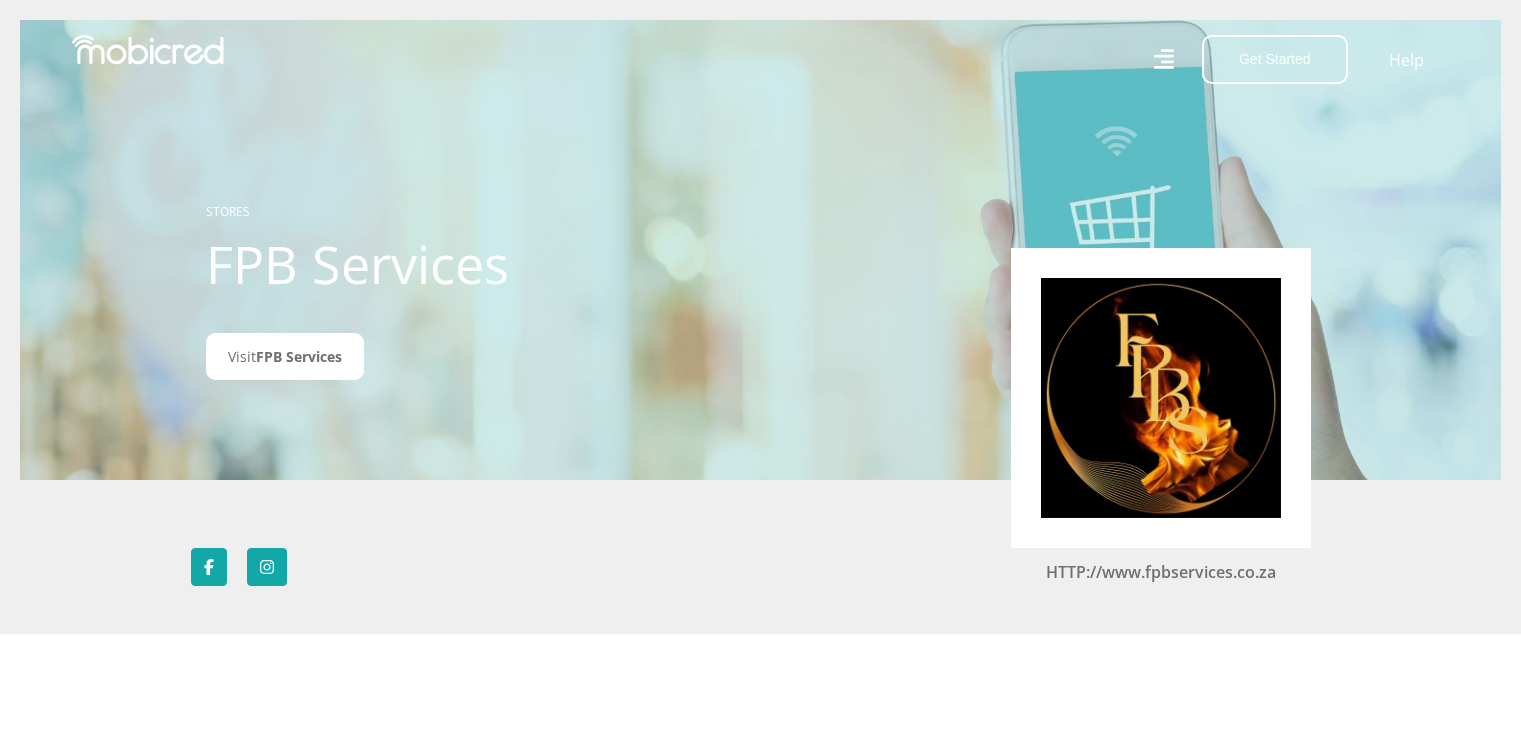scroll, scrollTop: 0, scrollLeft: 0, axis: both 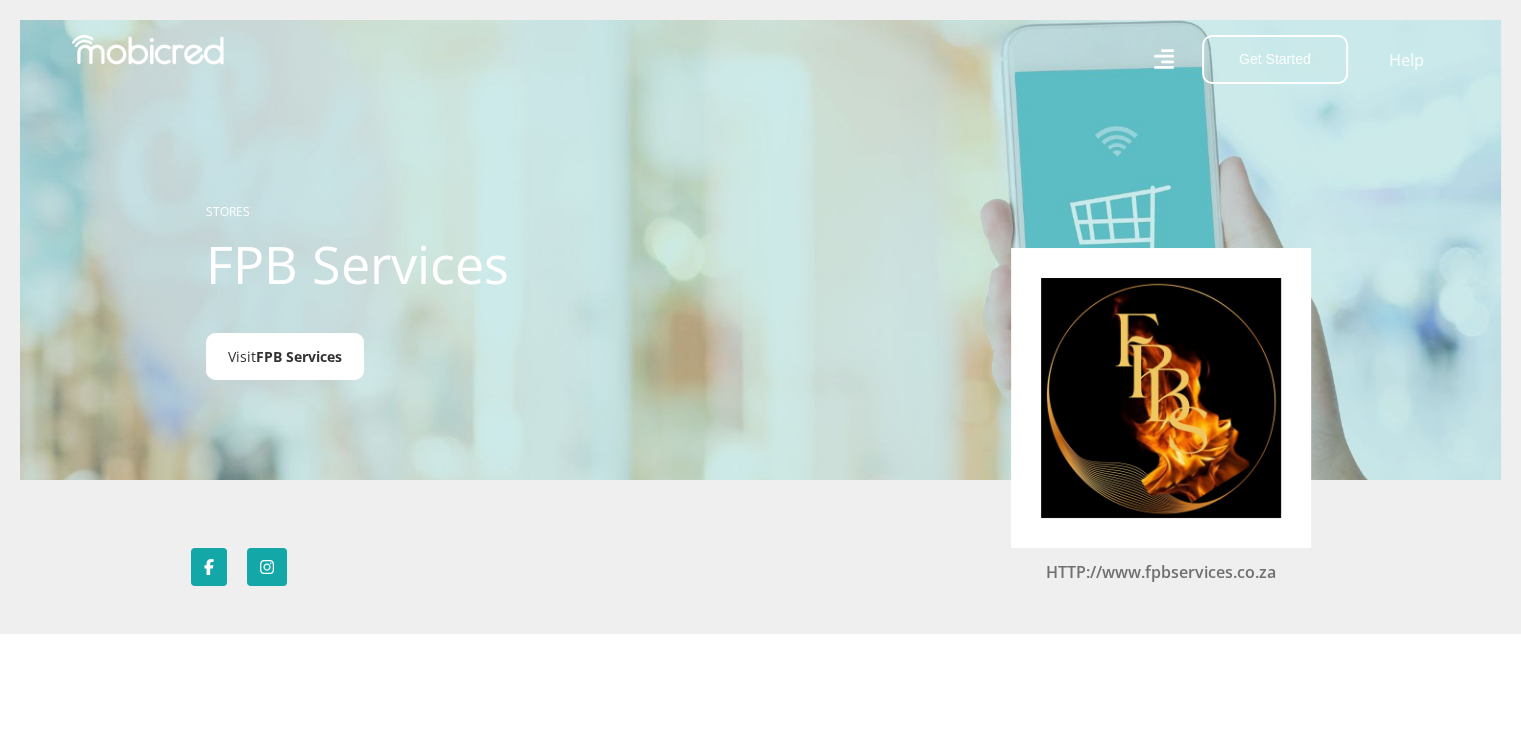 click on "Visit  FPB Services" at bounding box center (285, 356) 